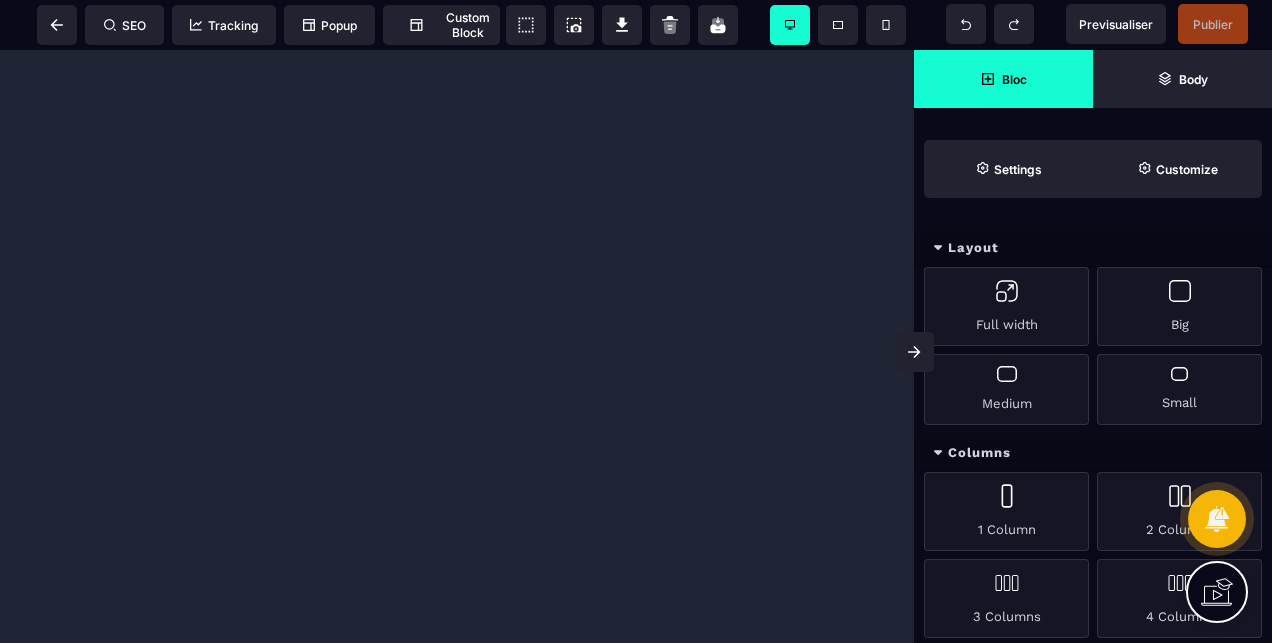 scroll, scrollTop: 0, scrollLeft: 0, axis: both 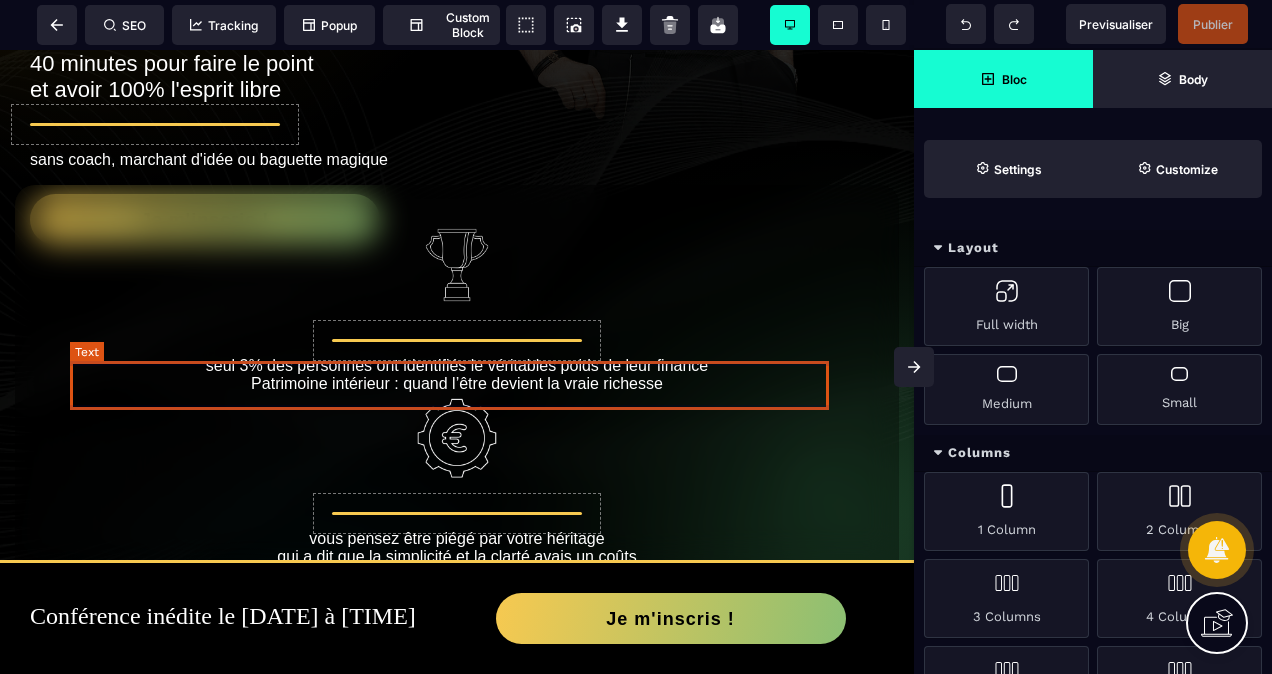 click on "seul 3% des personnes ont identifiés le véritables poids de leur finance
Patrimoine intérieur : quand l’être devient la vraie richesse" at bounding box center (457, 375) 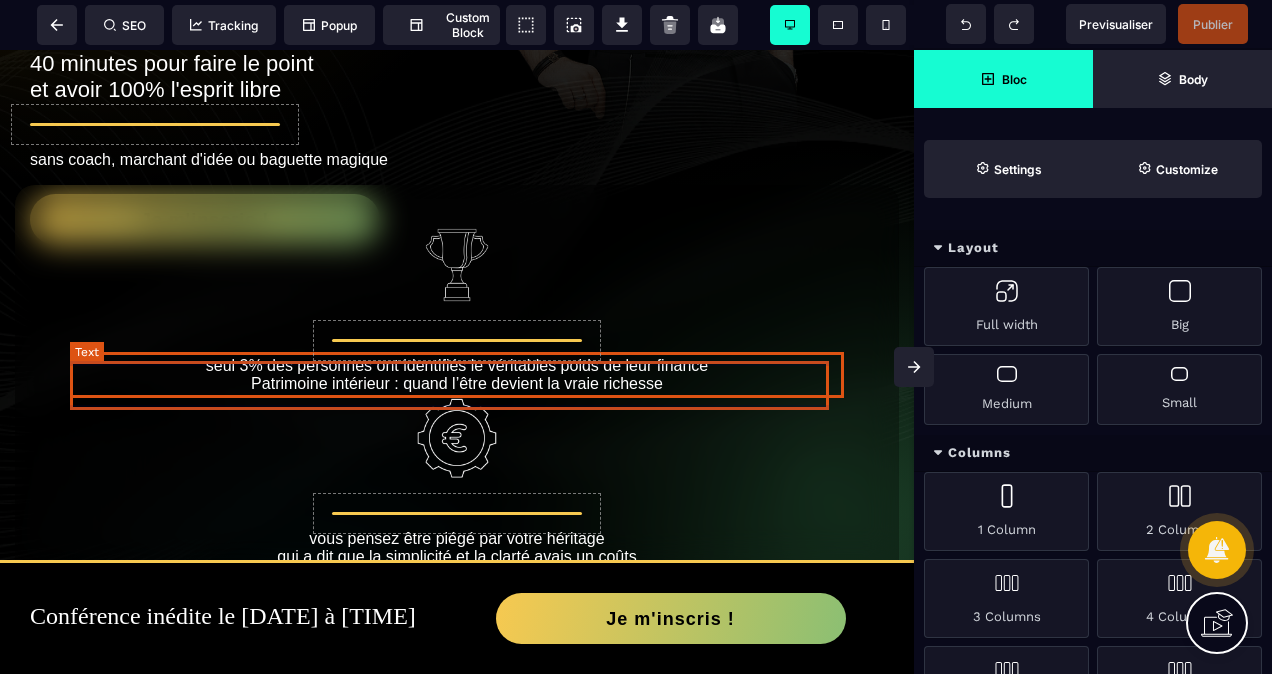 select on "***" 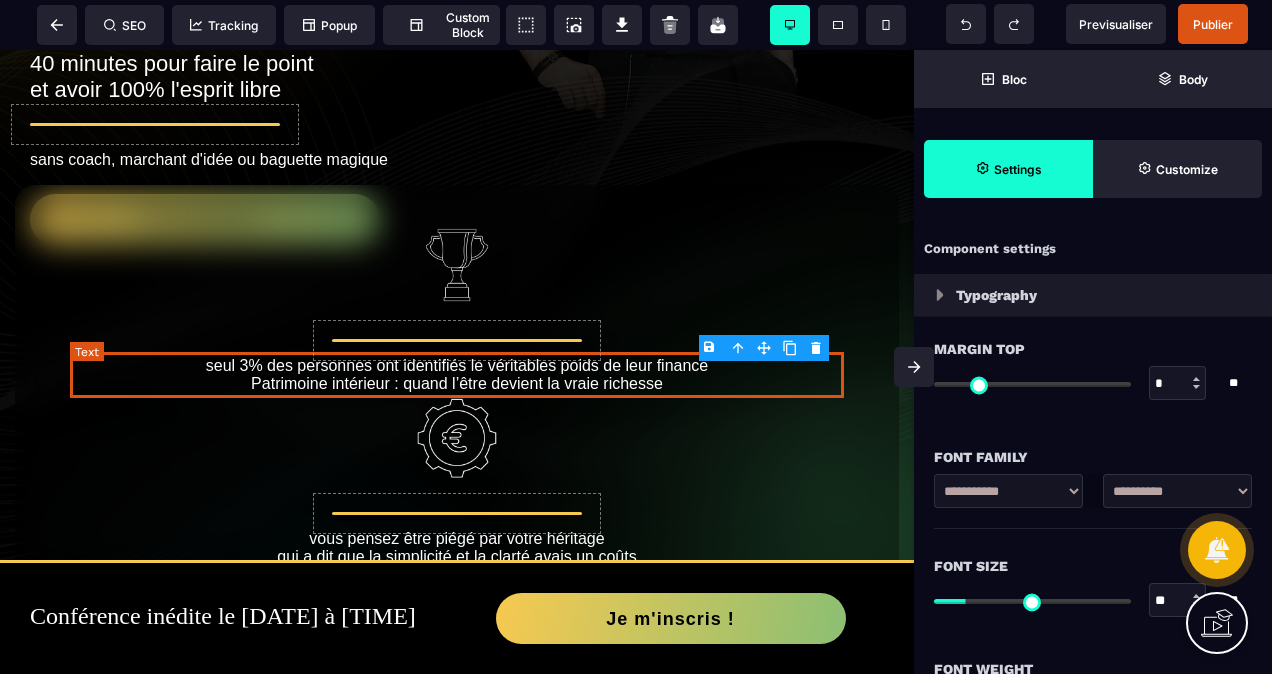 click on "seul 3% des personnes ont identifiés le véritables poids de leur finance
Patrimoine intérieur : quand l’être devient la vraie richesse" at bounding box center (457, 375) 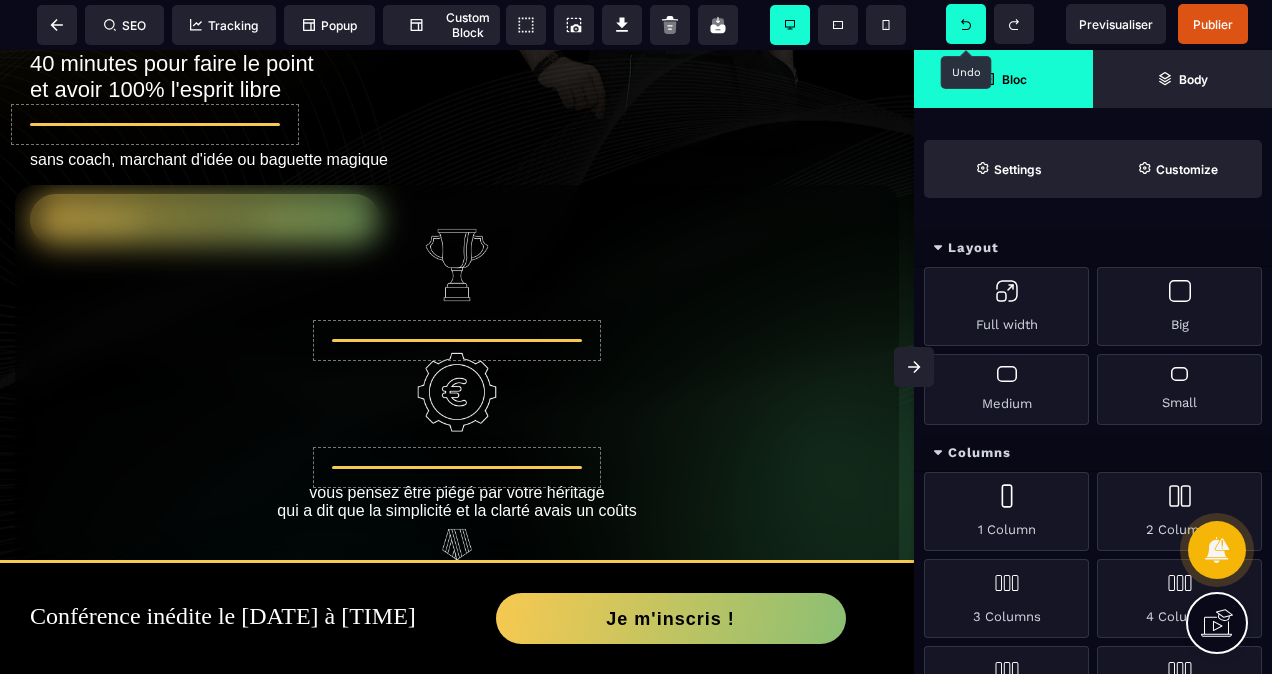 click 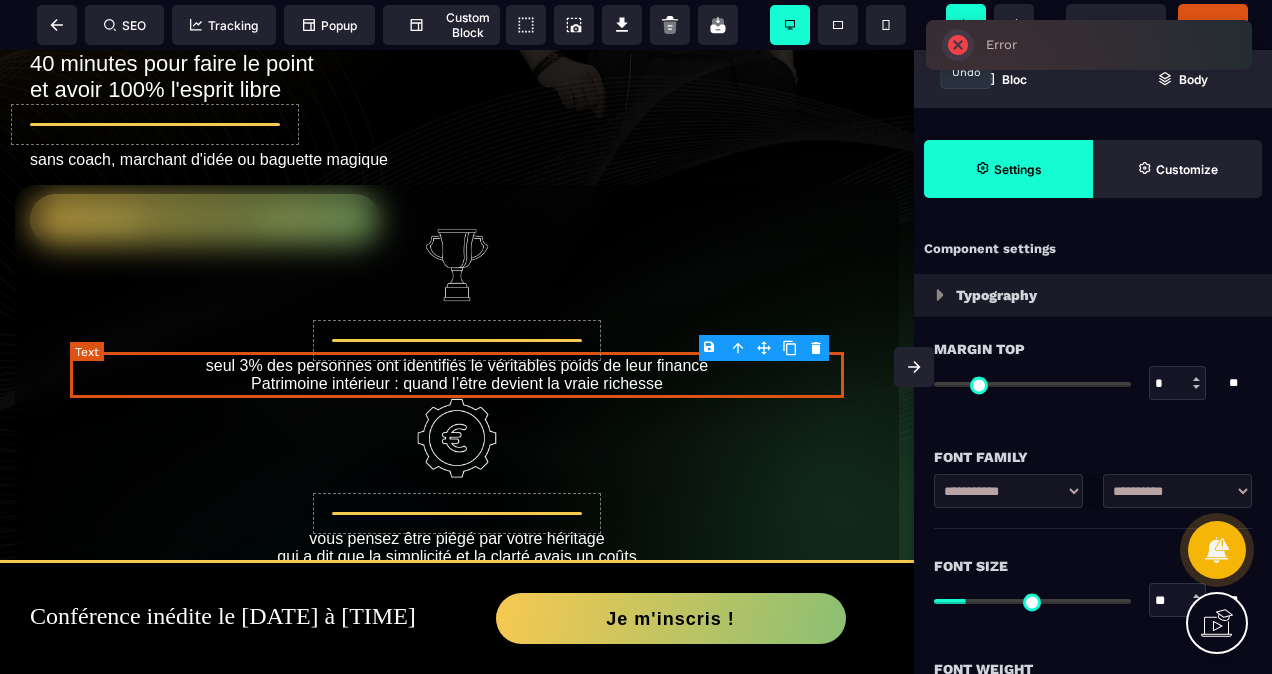click on "seul 3% des personnes ont identifiés le véritables poids de leur finance
Patrimoine intérieur : quand l’être devient la vraie richesse" at bounding box center (457, 375) 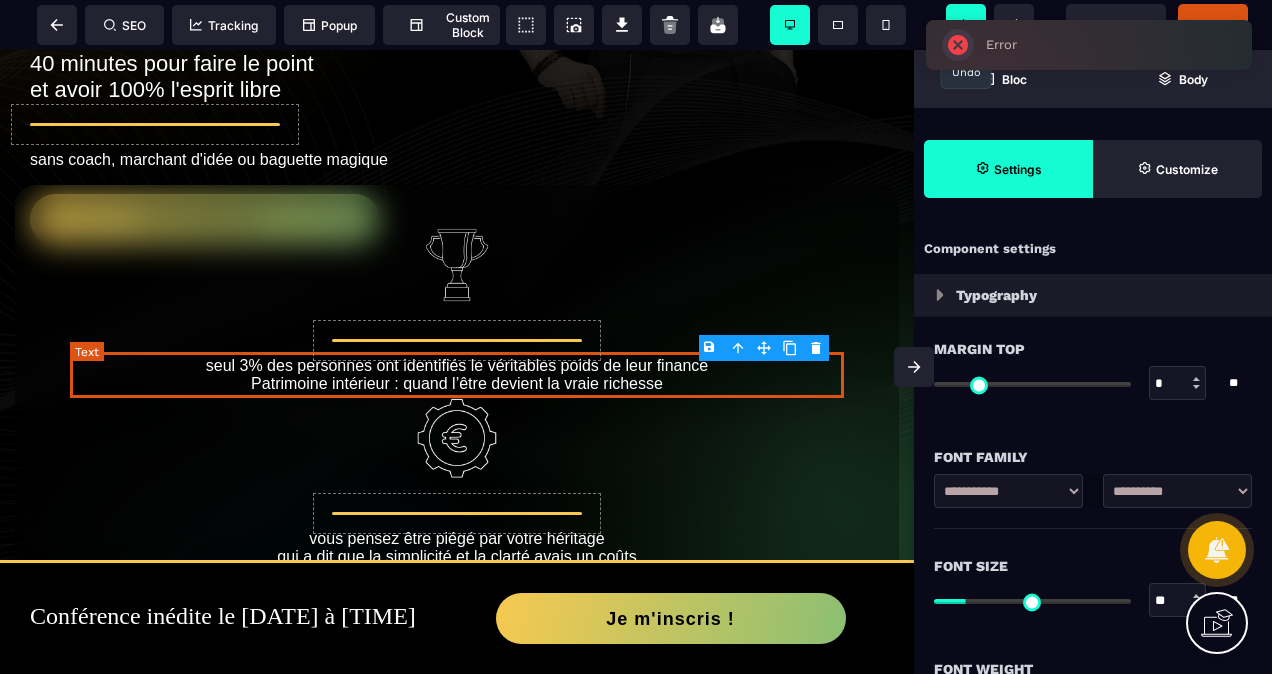 click on "seul 3% des personnes ont identifiés le véritables poids de leur finance
Patrimoine intérieur : quand l’être devient la vraie richesse" at bounding box center (457, 375) 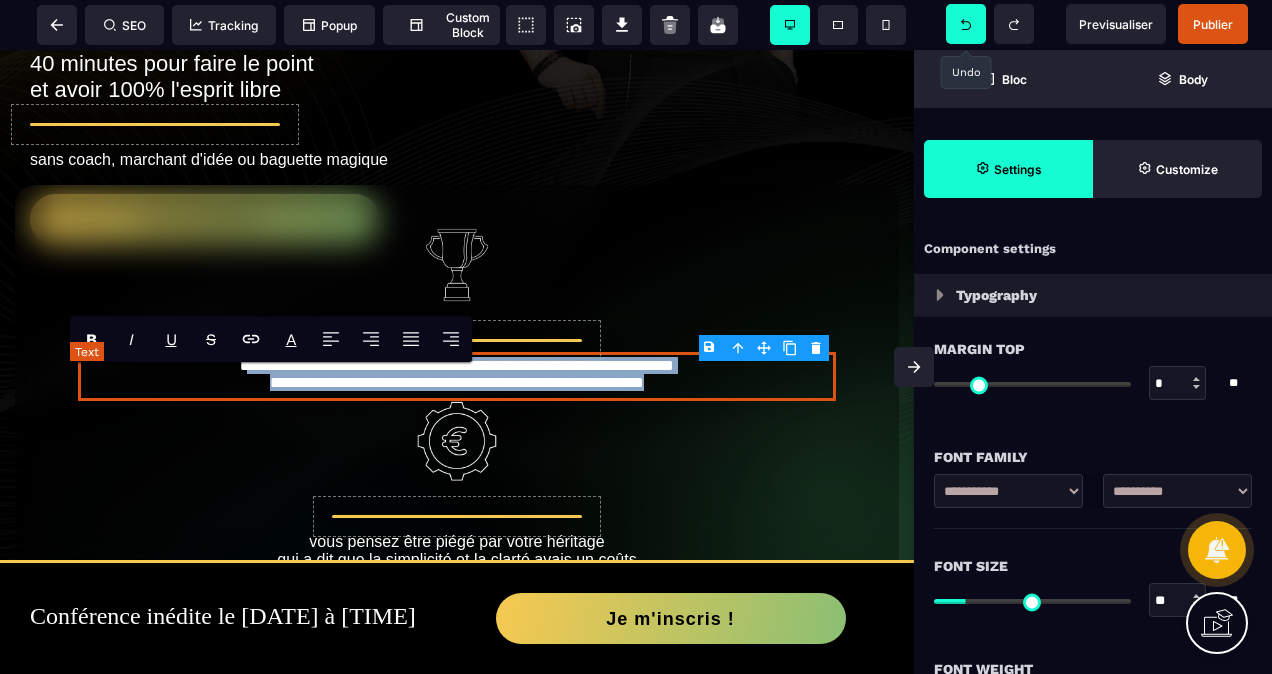 drag, startPoint x: 683, startPoint y: 391, endPoint x: 174, endPoint y: 380, distance: 509.11884 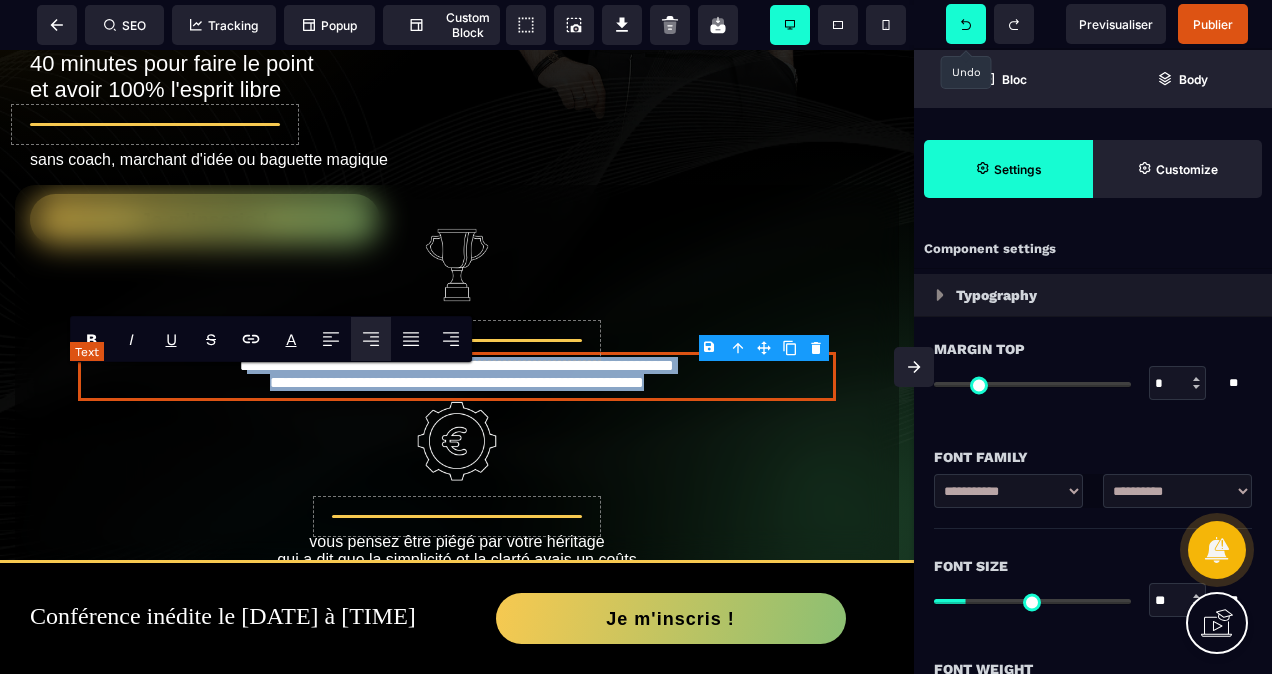 type 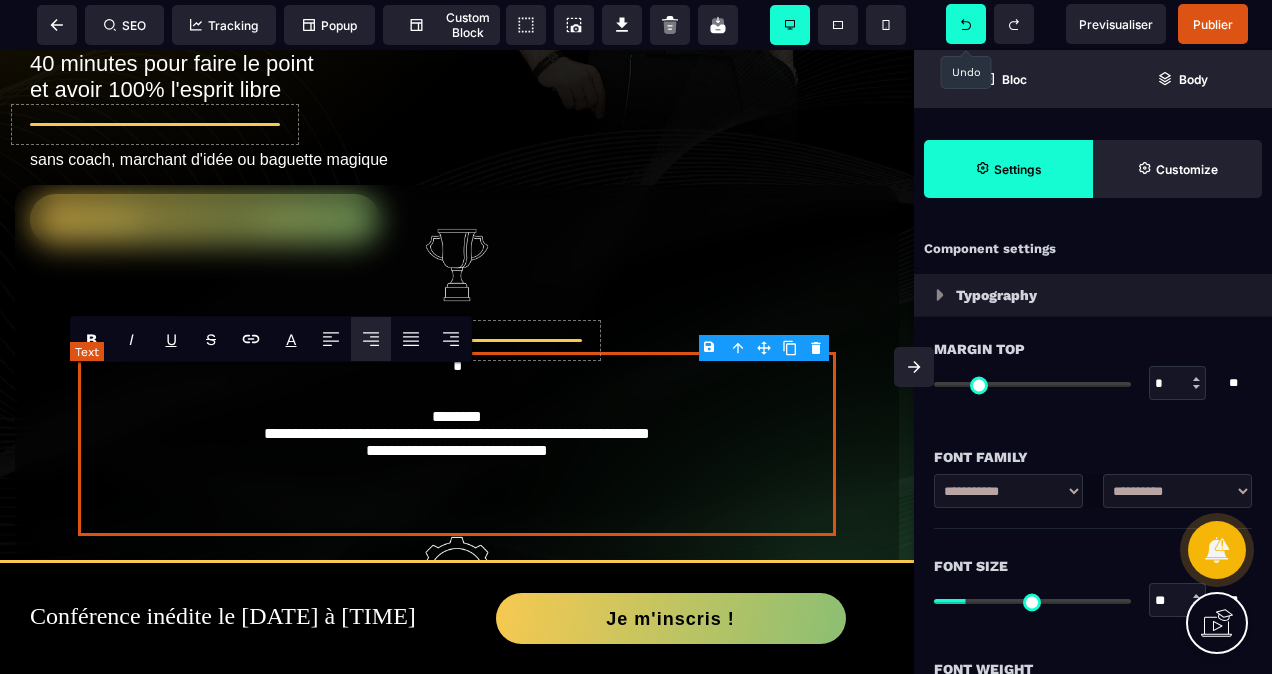 click on "* [NAME] [LAST]" at bounding box center (457, 444) 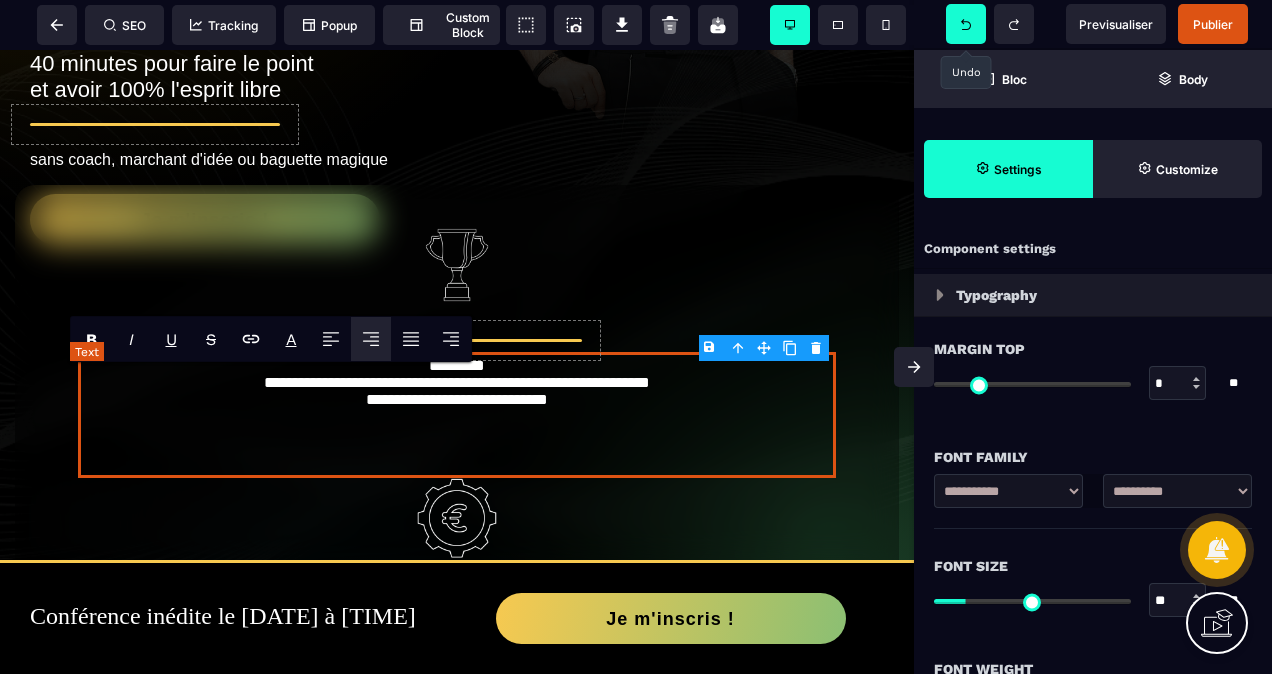 click on "**********" at bounding box center (457, 415) 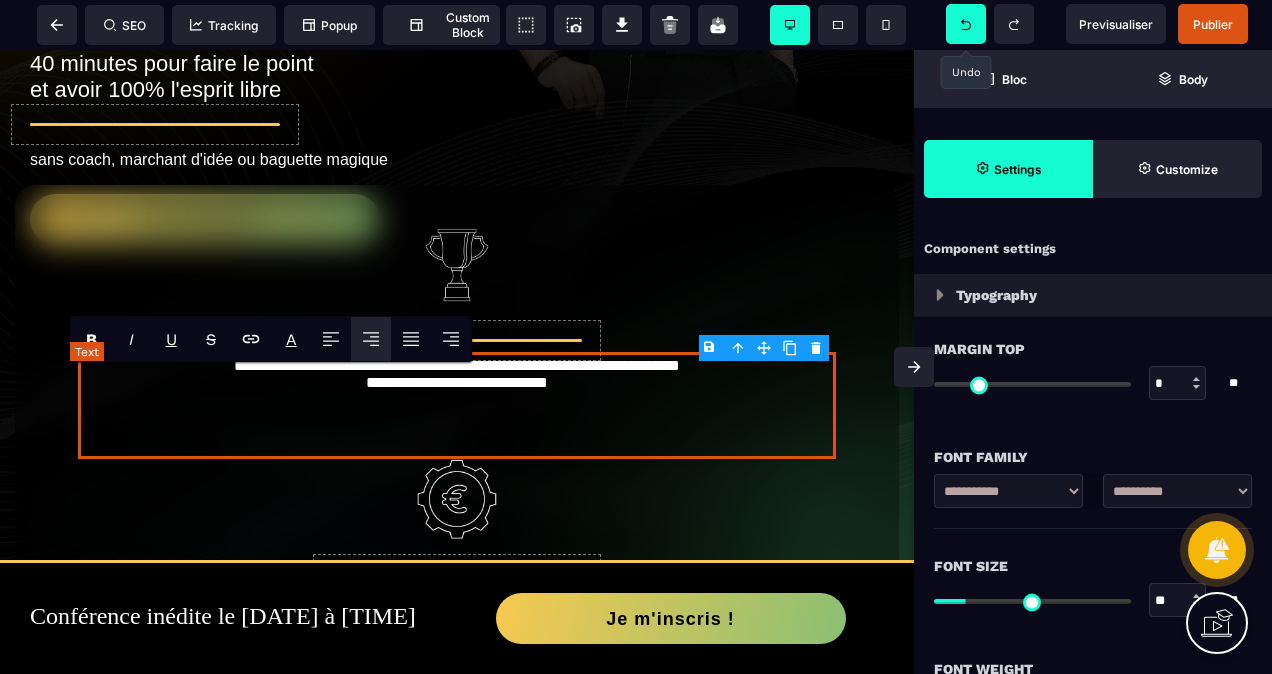 click on "**********" at bounding box center (457, 405) 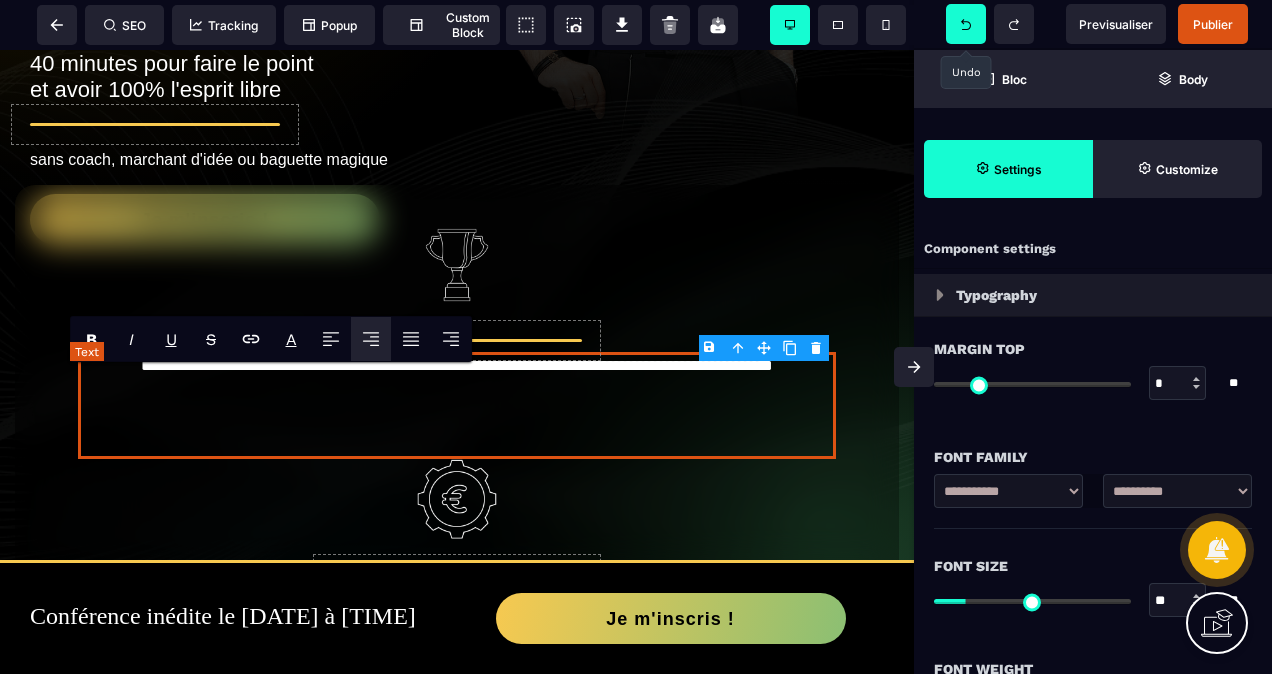 click on "**********" at bounding box center [457, 405] 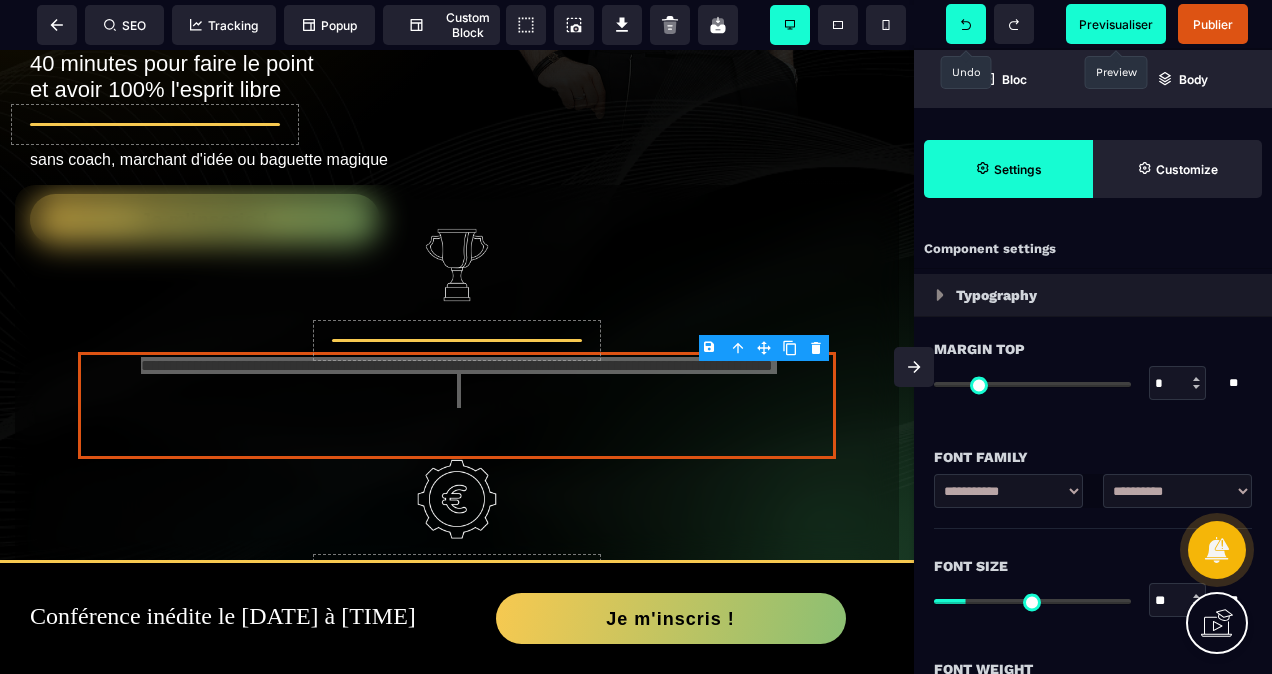 click on "Previsualiser" at bounding box center [1116, 24] 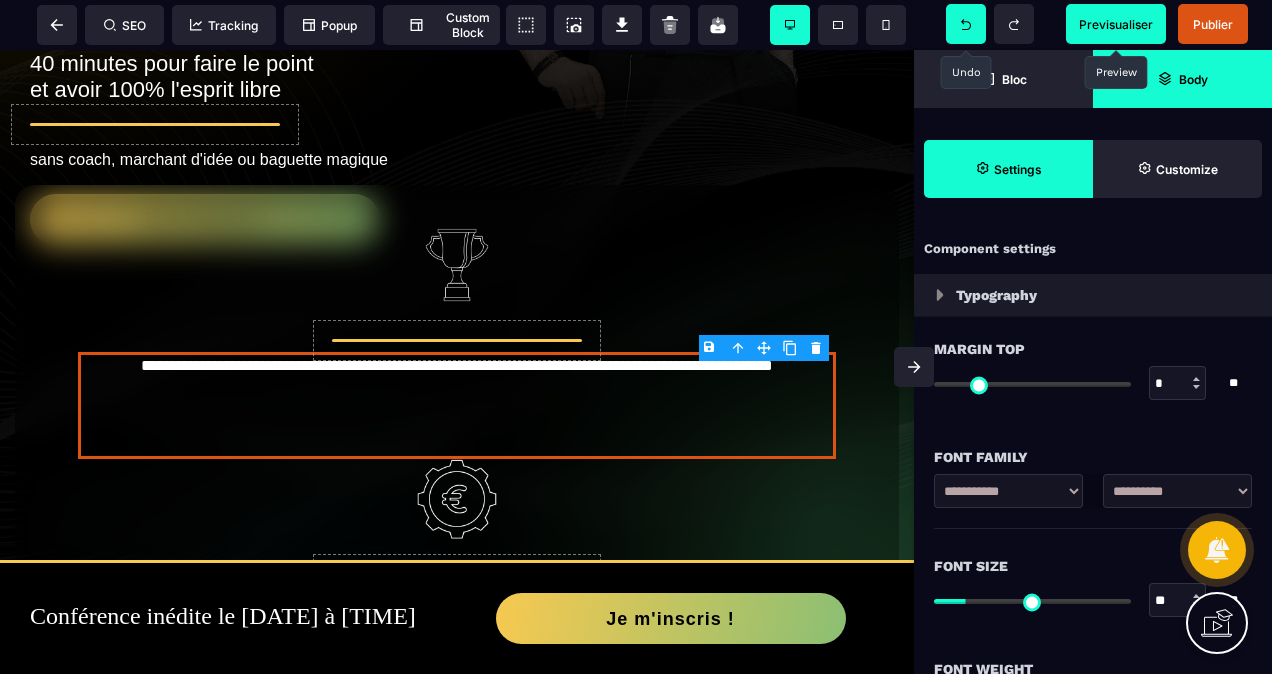 click on "Body" at bounding box center (1182, 79) 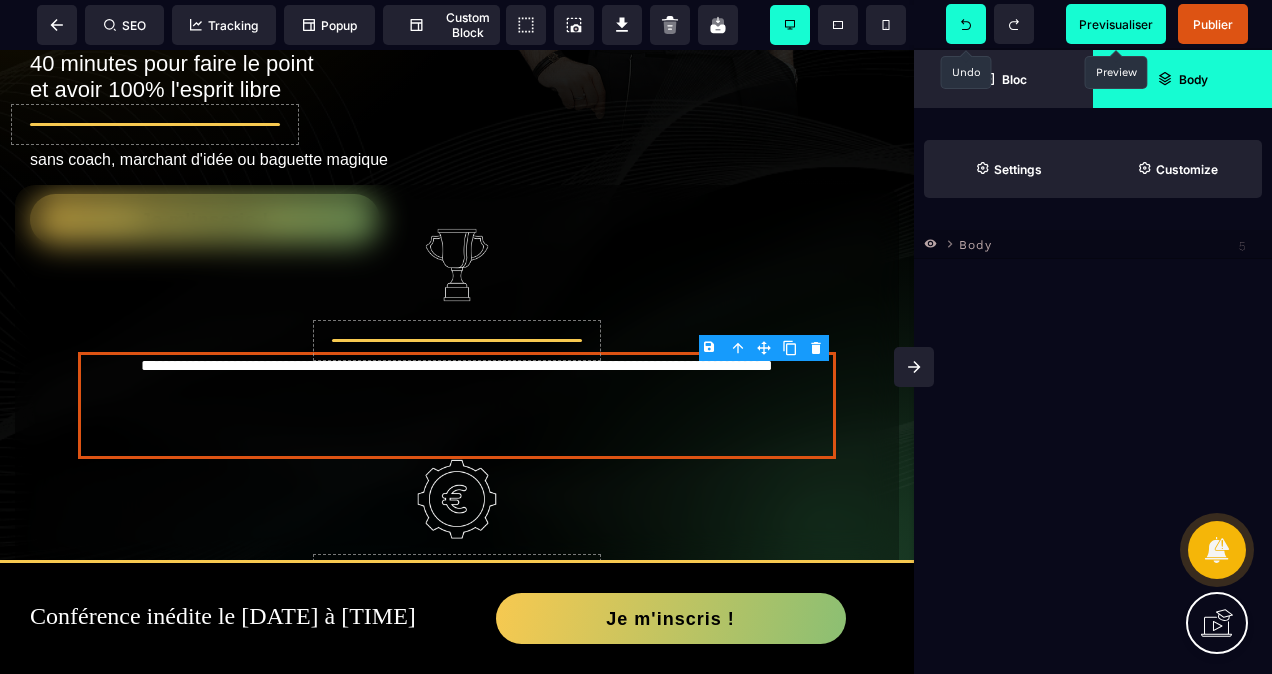 click on "Body" at bounding box center (1108, 243) 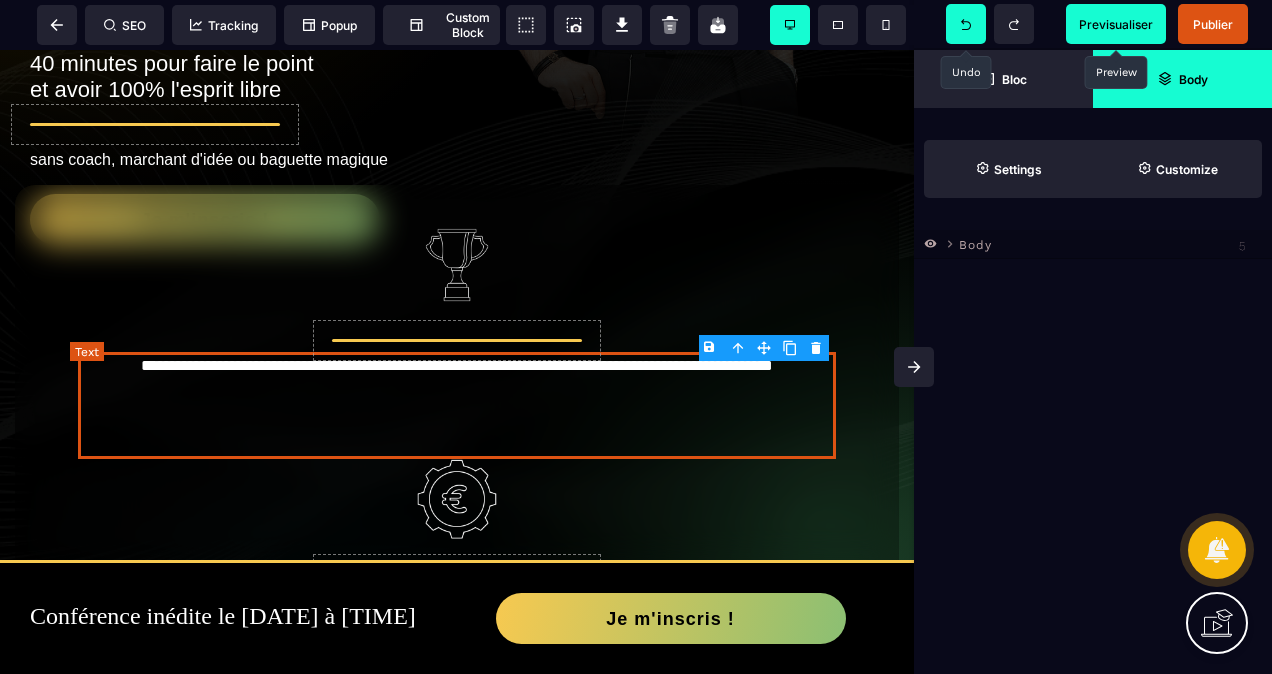 click on "**********" at bounding box center [457, 405] 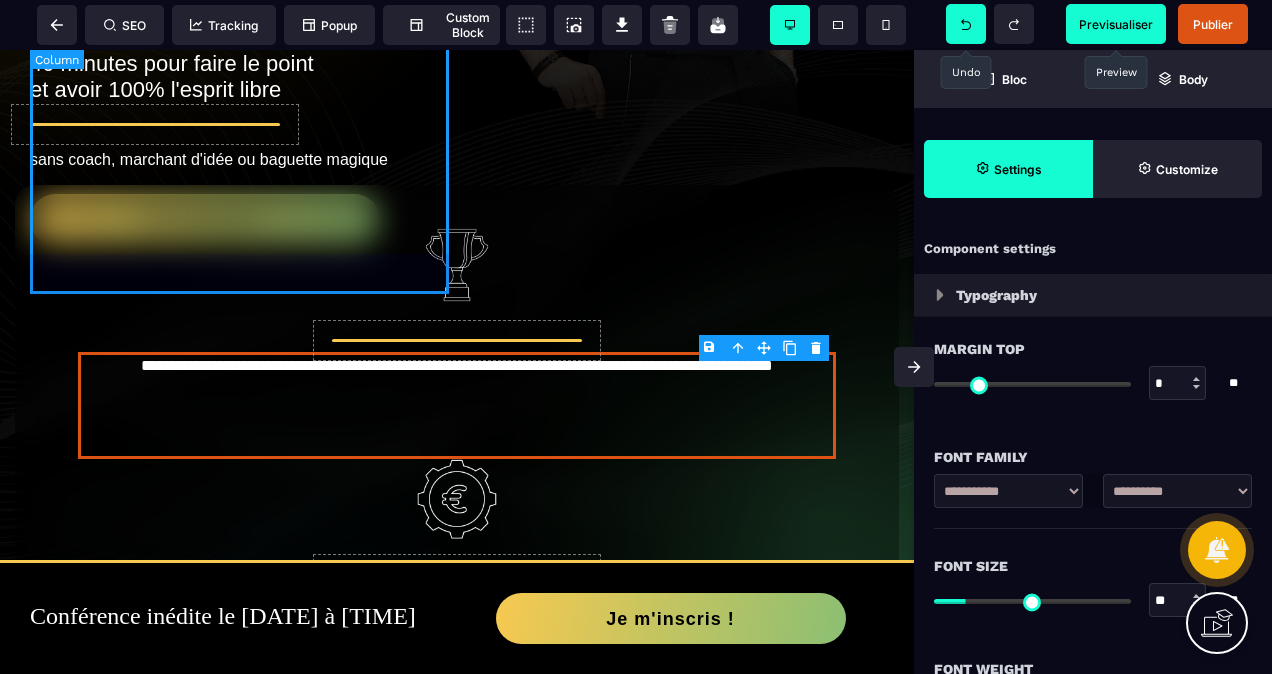 click on "Réinventer votre patrimoine : équilibre émotionnel et prospérité financière 40 minutes pour faire le point et avoir 100% l'esprit libre sans coach, marchant d'idée ou baguette magique Je m'inscris !" at bounding box center (243, -44) 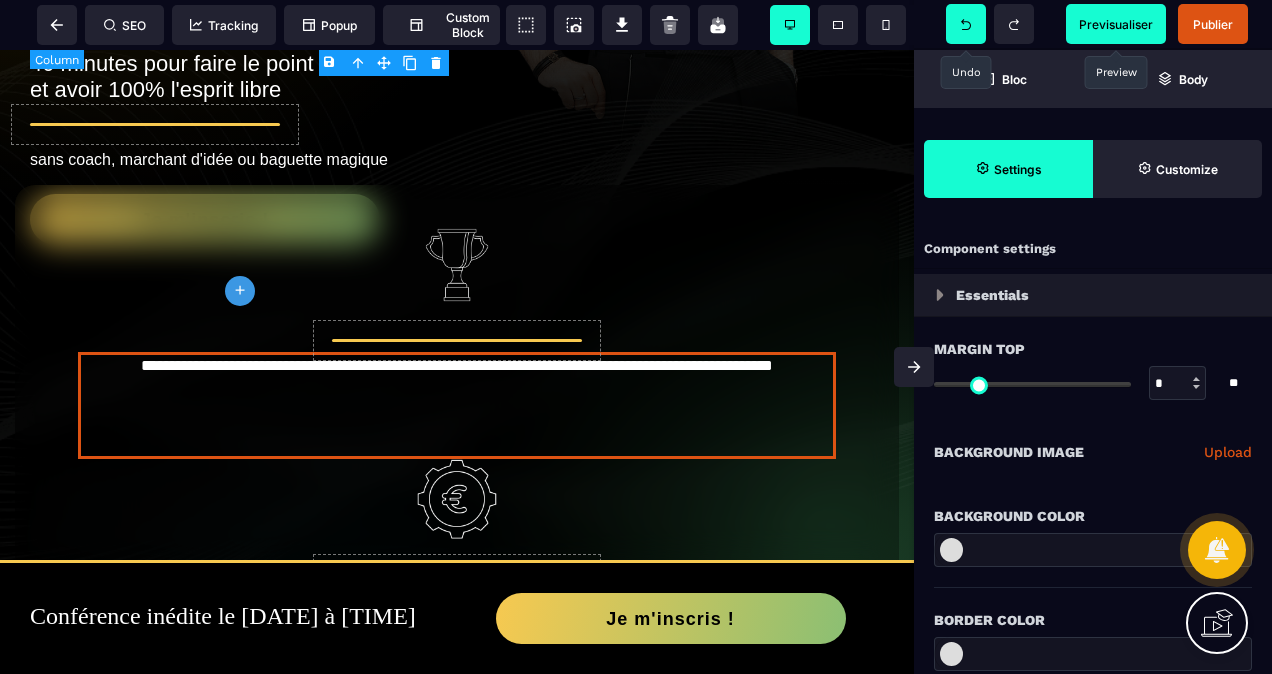 type on "*" 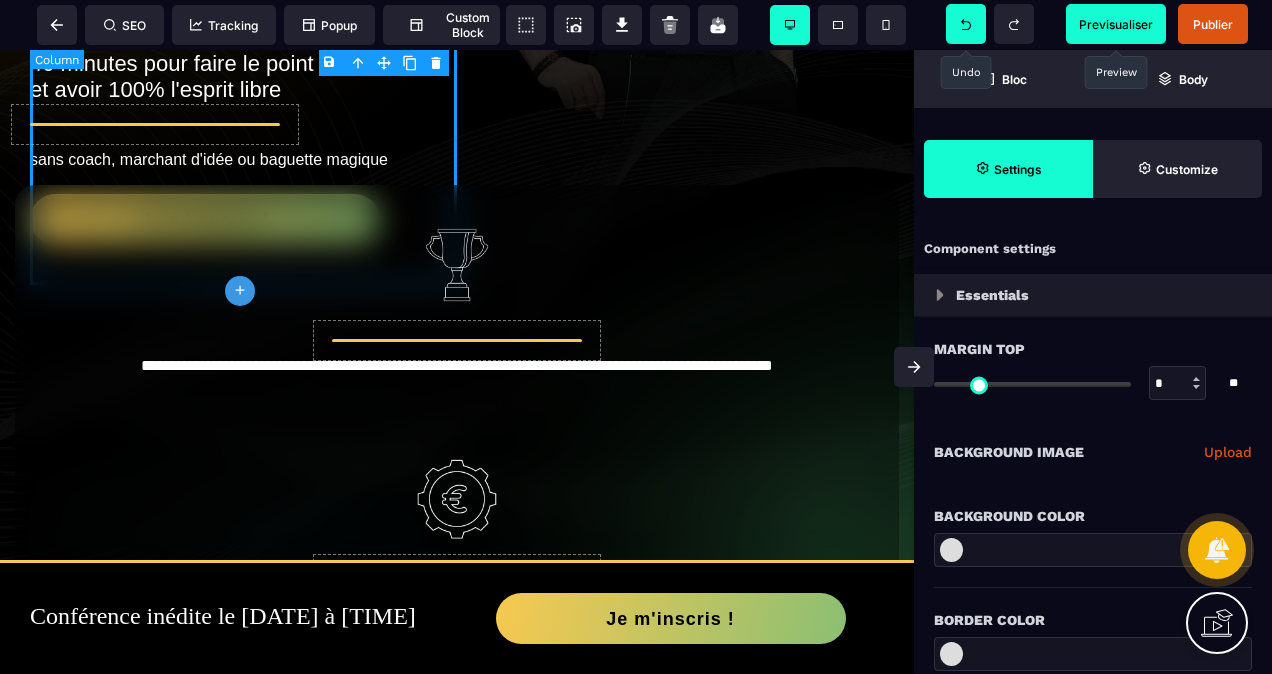 select on "**" 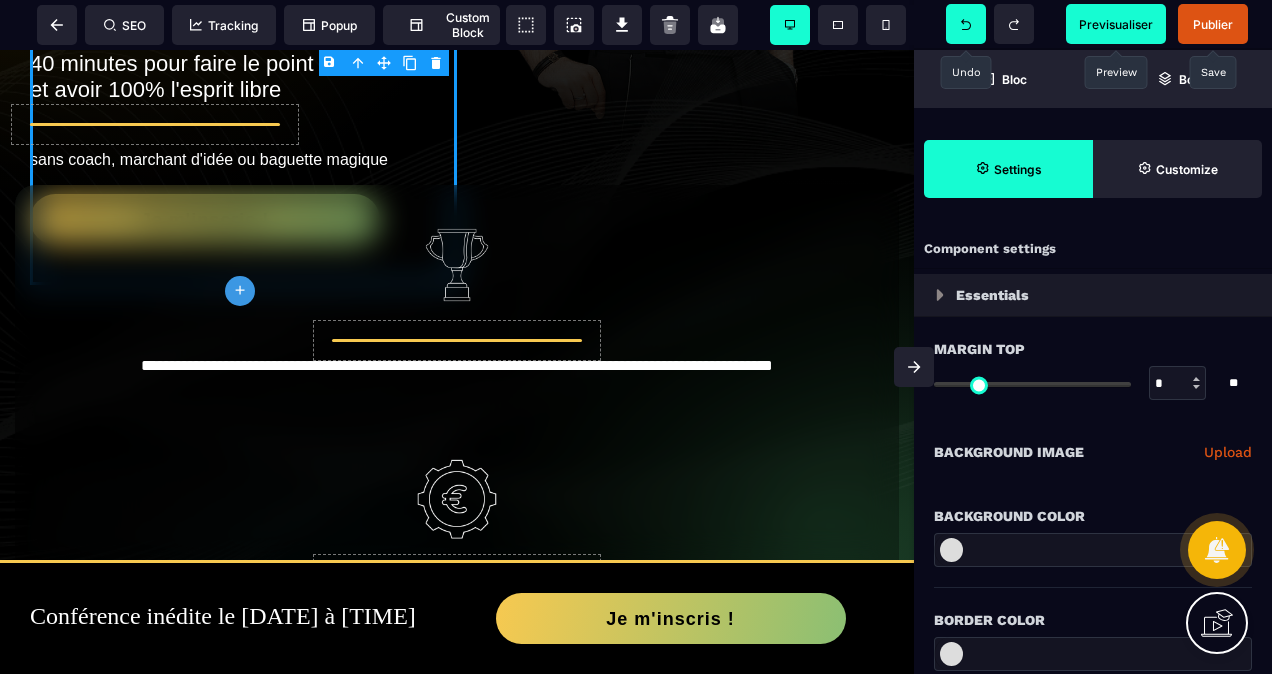 click on "Publier" at bounding box center [1213, 24] 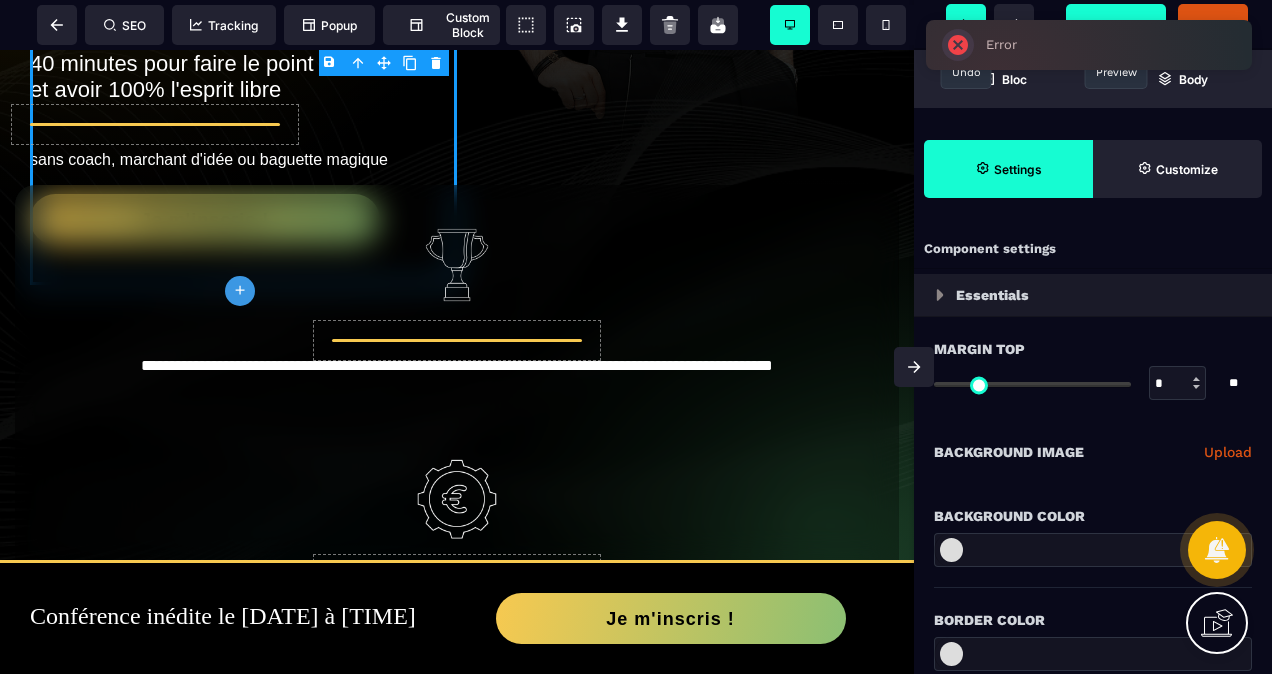 click on "Previsualiser" at bounding box center (1116, 24) 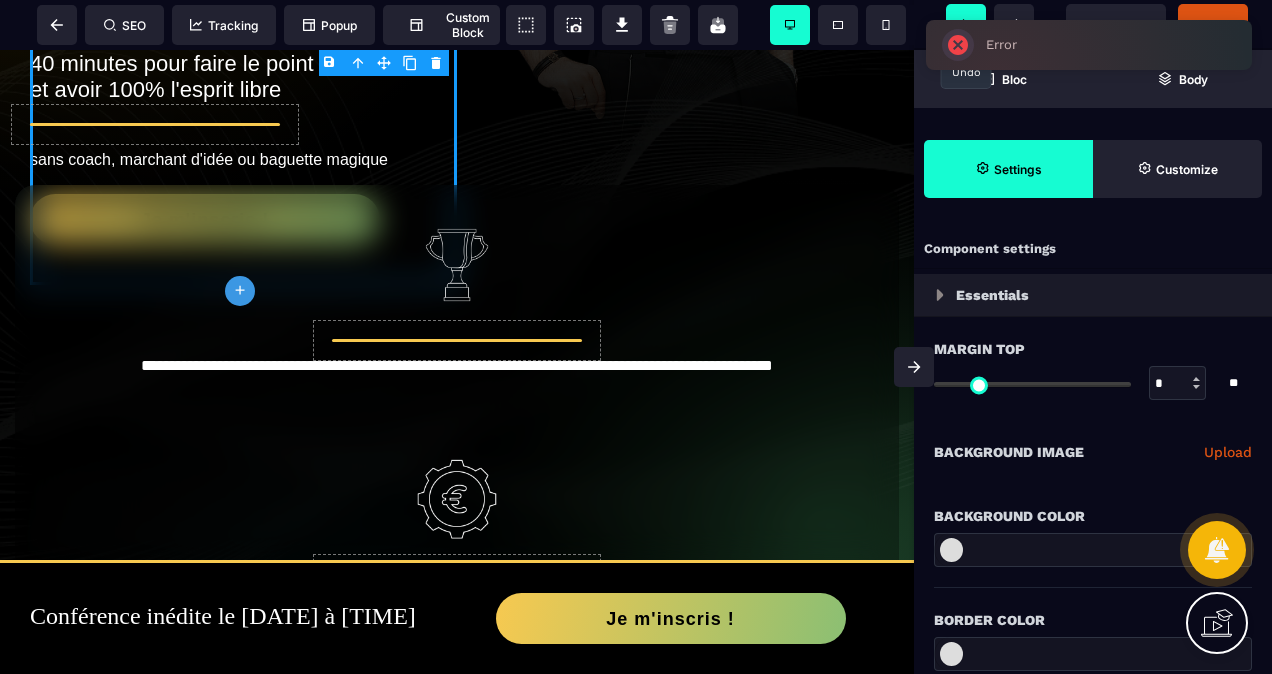 click 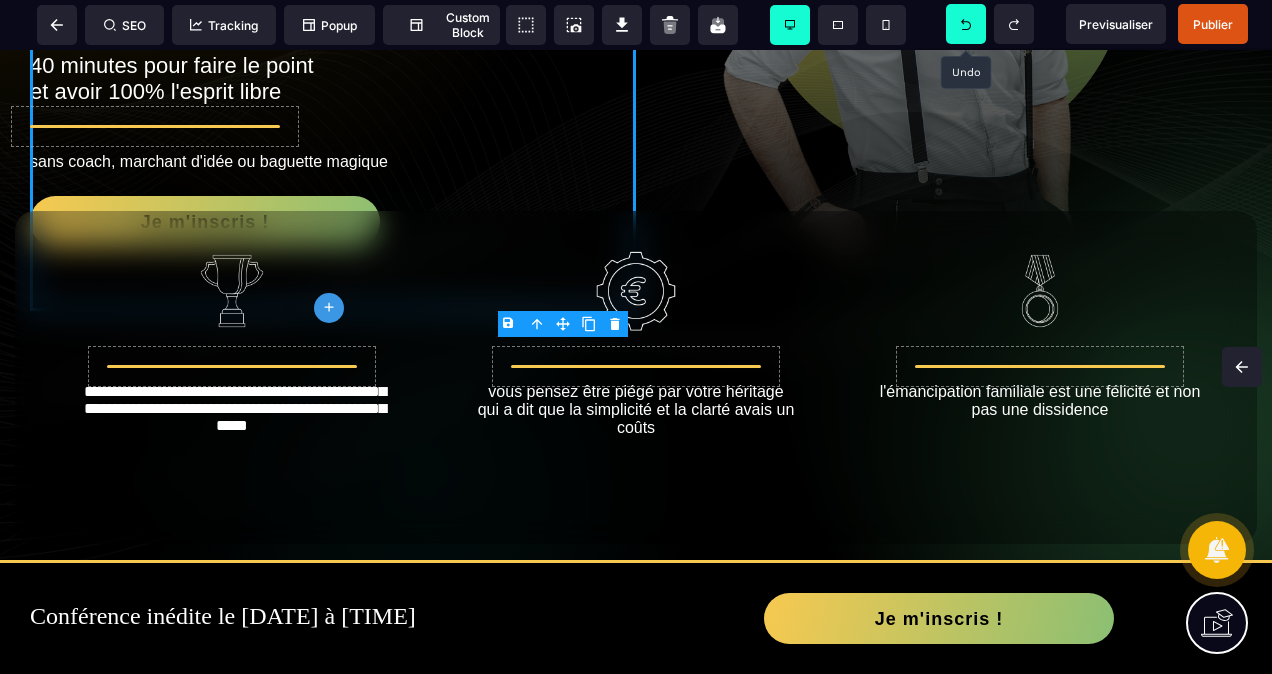 click at bounding box center [1242, 367] 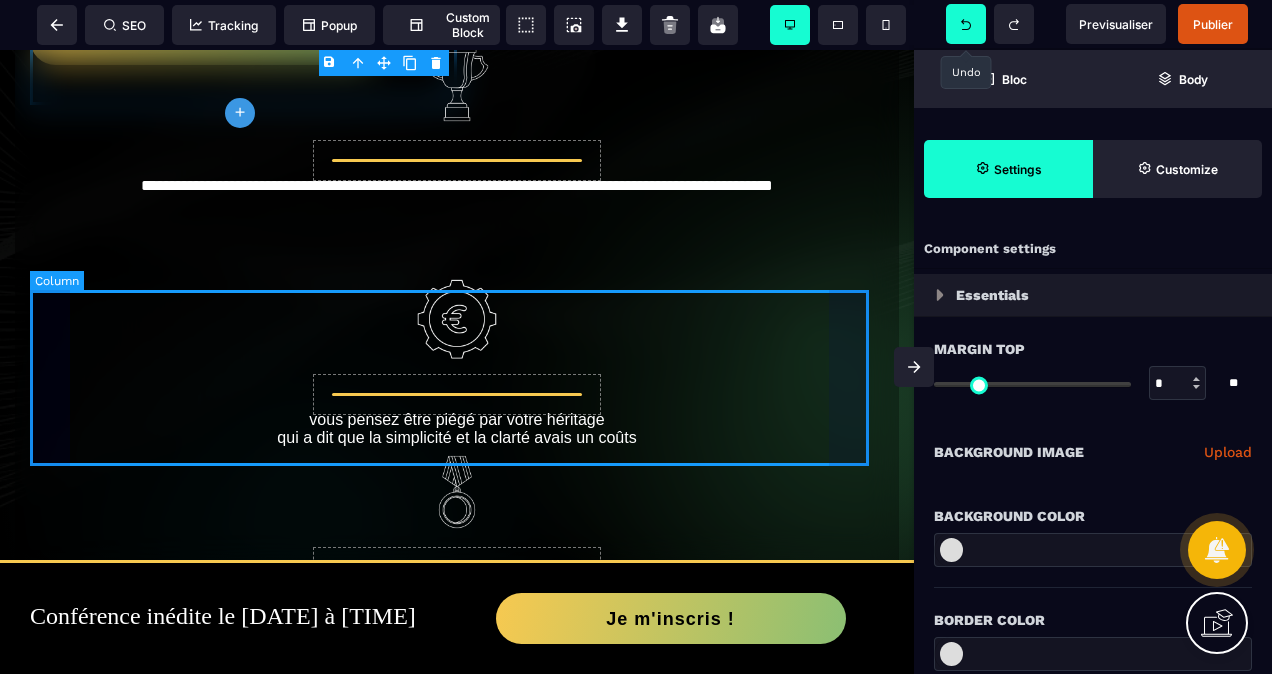 scroll, scrollTop: 678, scrollLeft: 0, axis: vertical 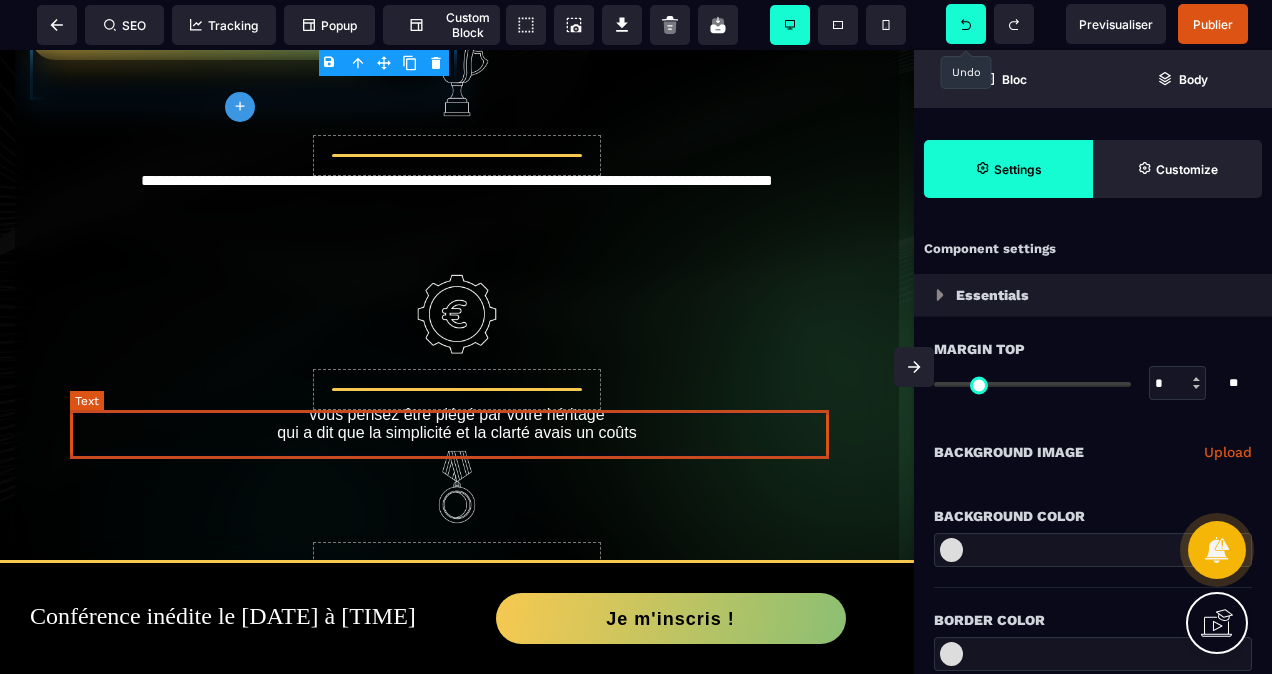 click on "vous pensez être piégé par votre héritage
qui a dit que la simplicité et la clarté avais un coûts" at bounding box center (457, 424) 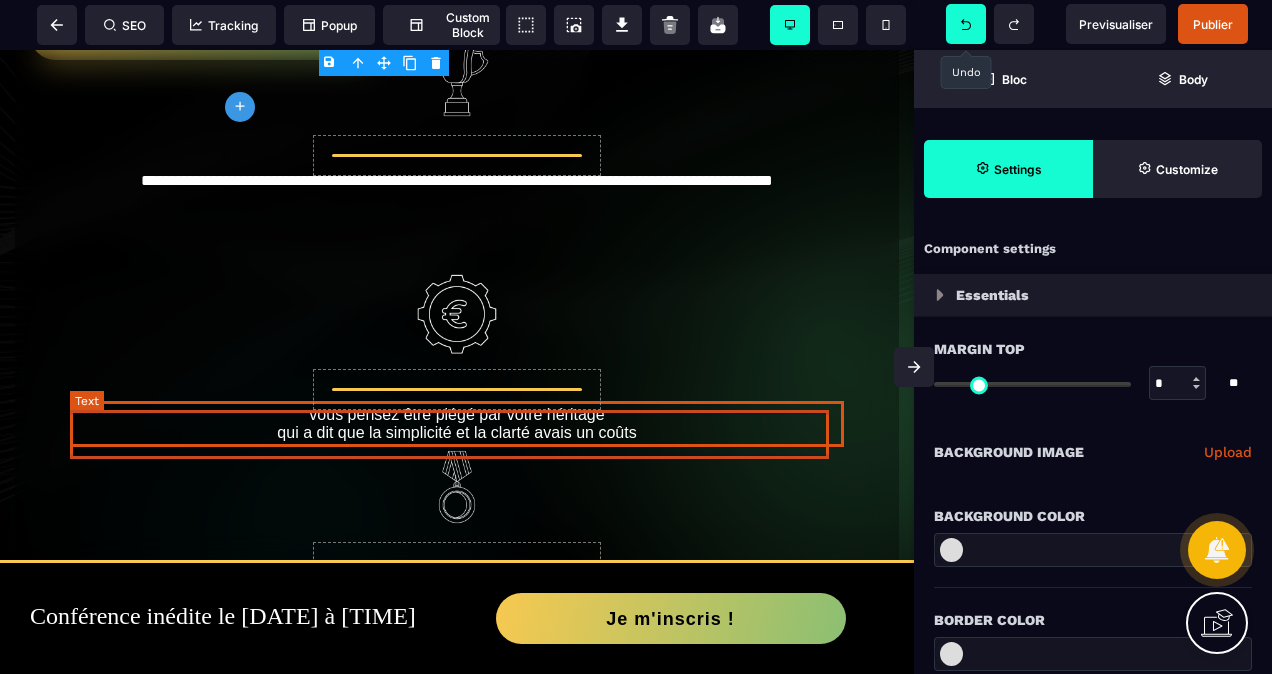 select on "***" 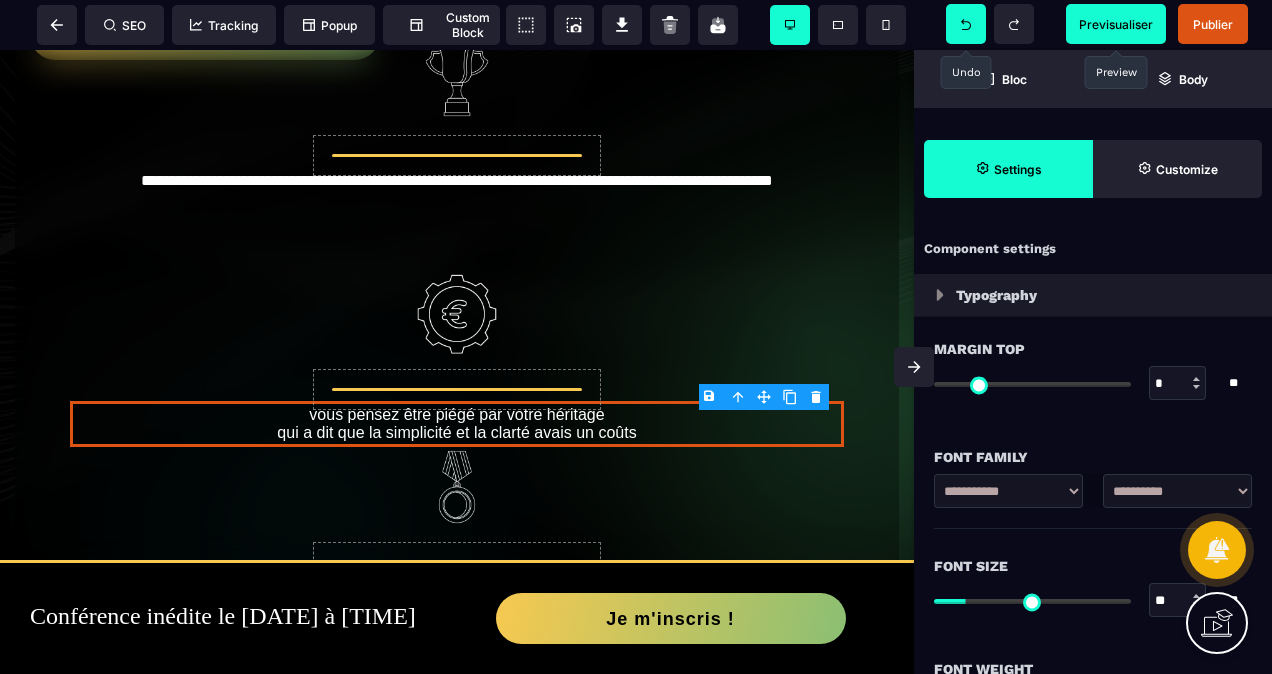 click on "Previsualiser" at bounding box center (1116, 24) 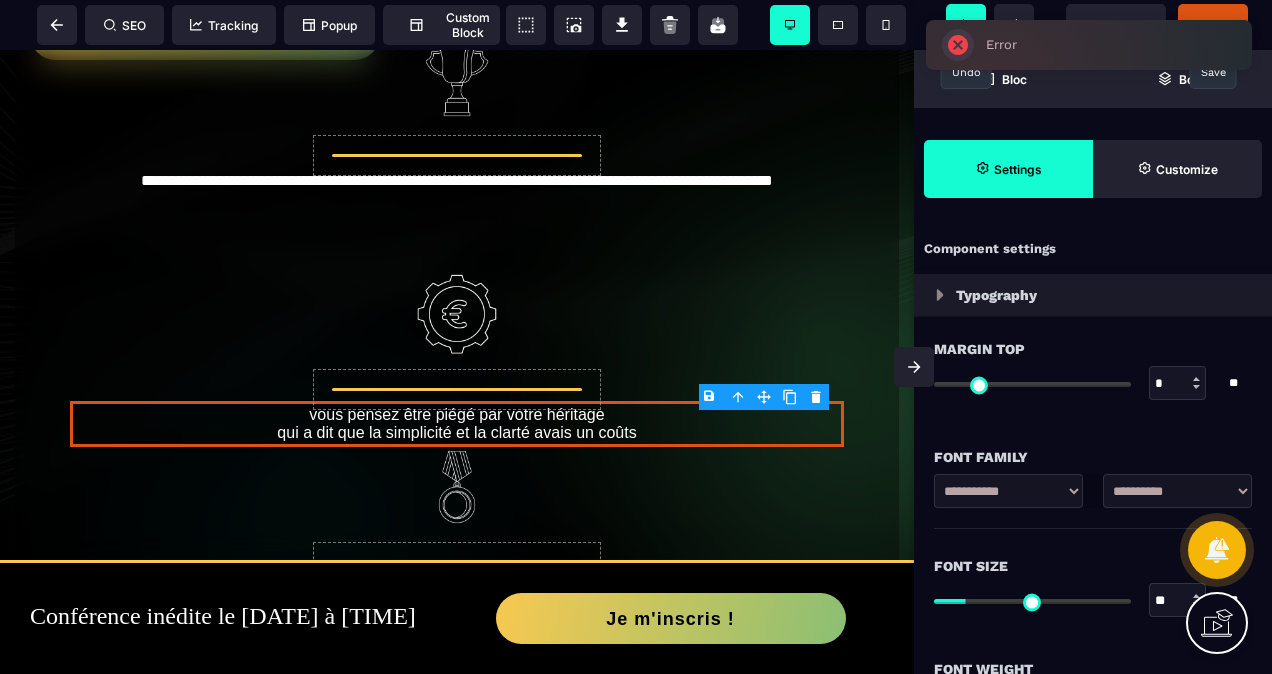 click on "Publier" at bounding box center (1213, 24) 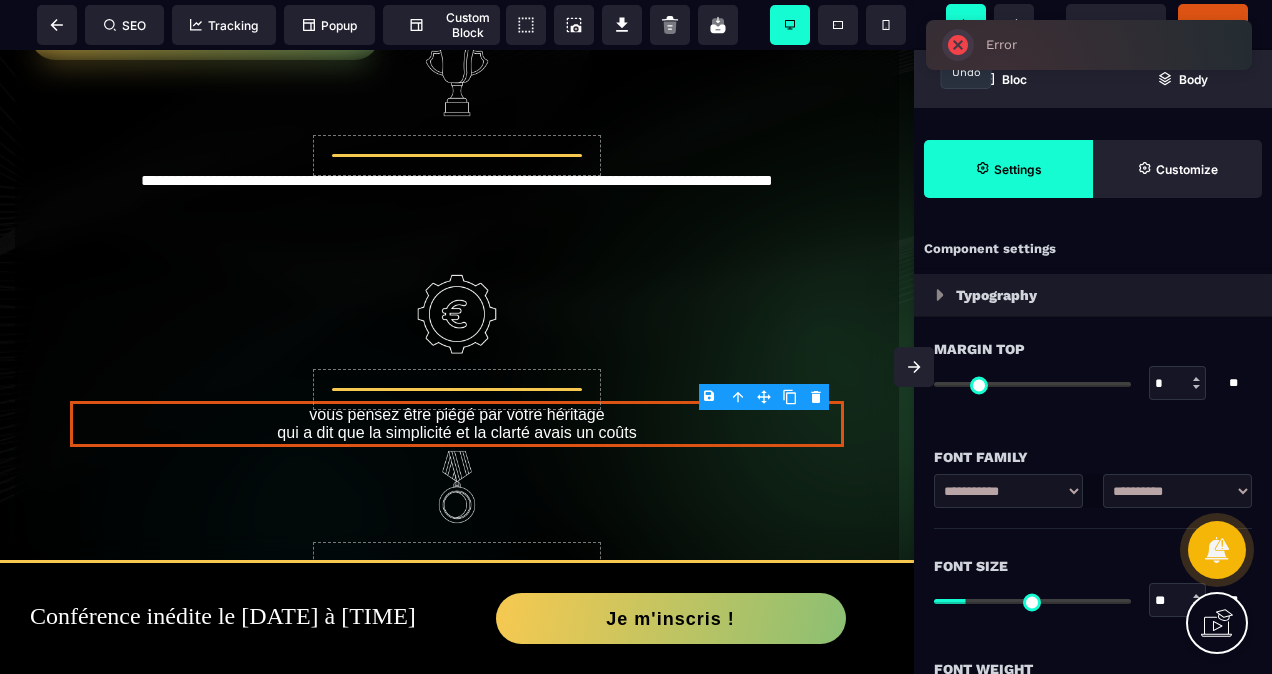 click on "Error  ×" at bounding box center (1089, 45) 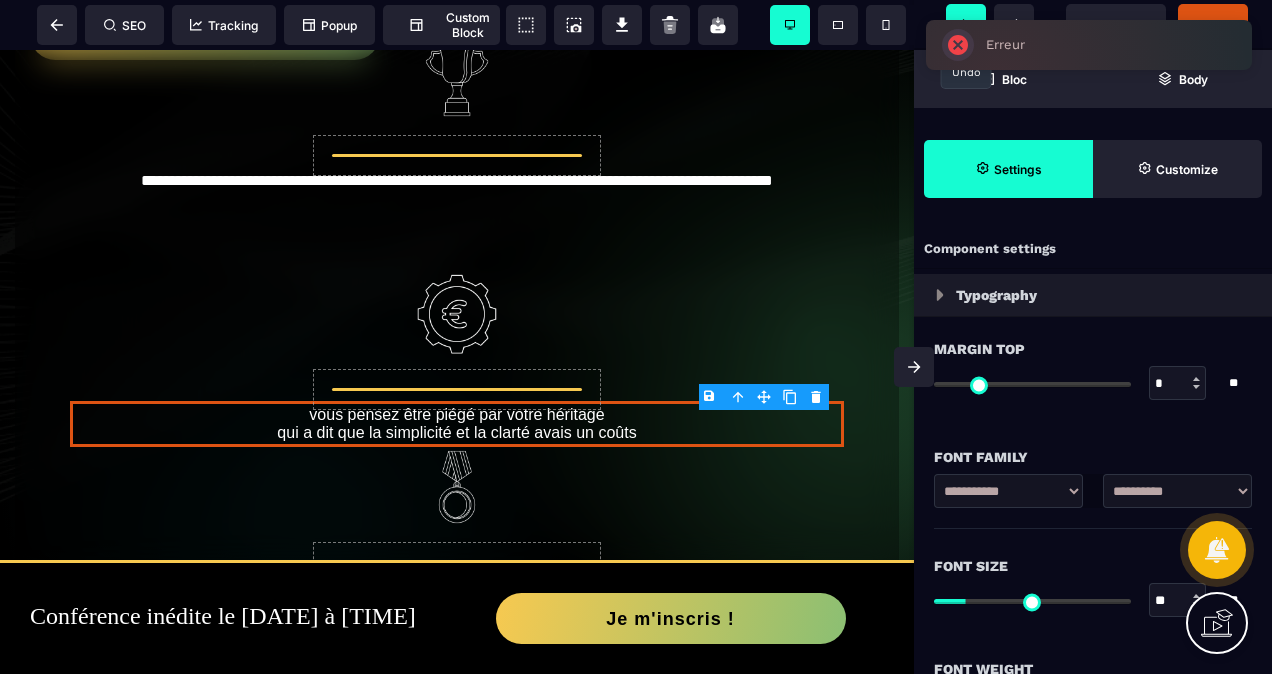 click on "Erreur  ×" at bounding box center (1089, 45) 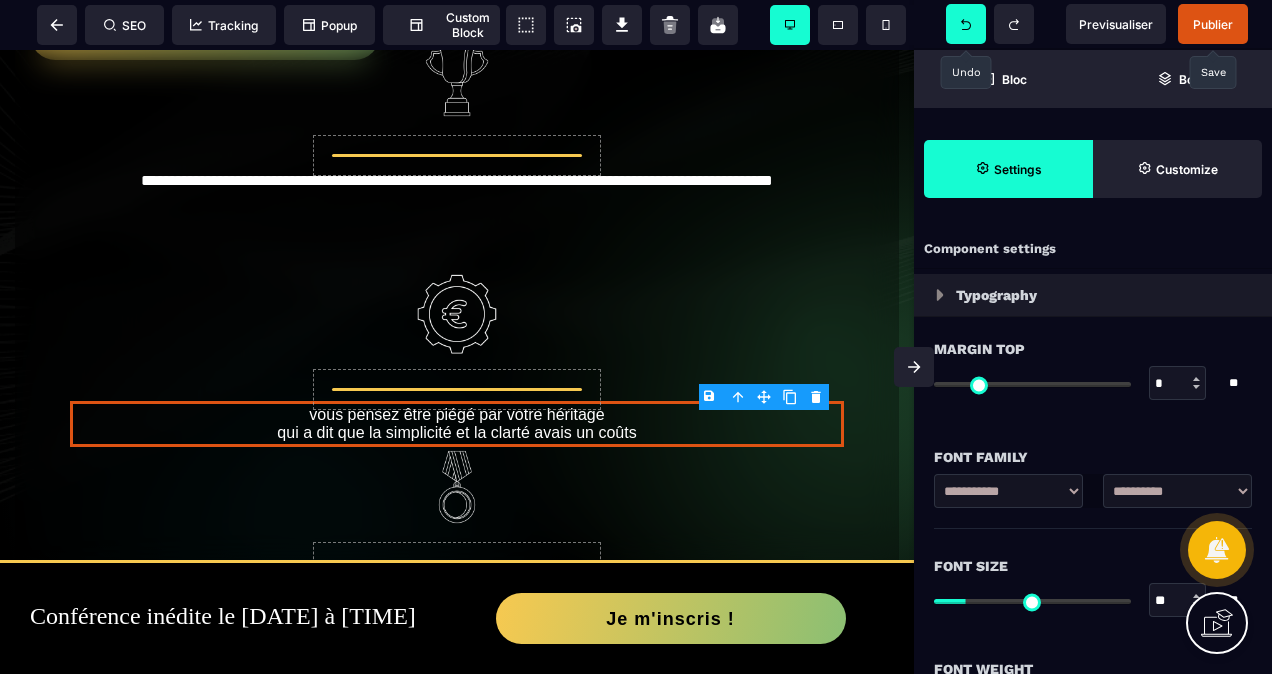 click on "Publier" at bounding box center (1213, 24) 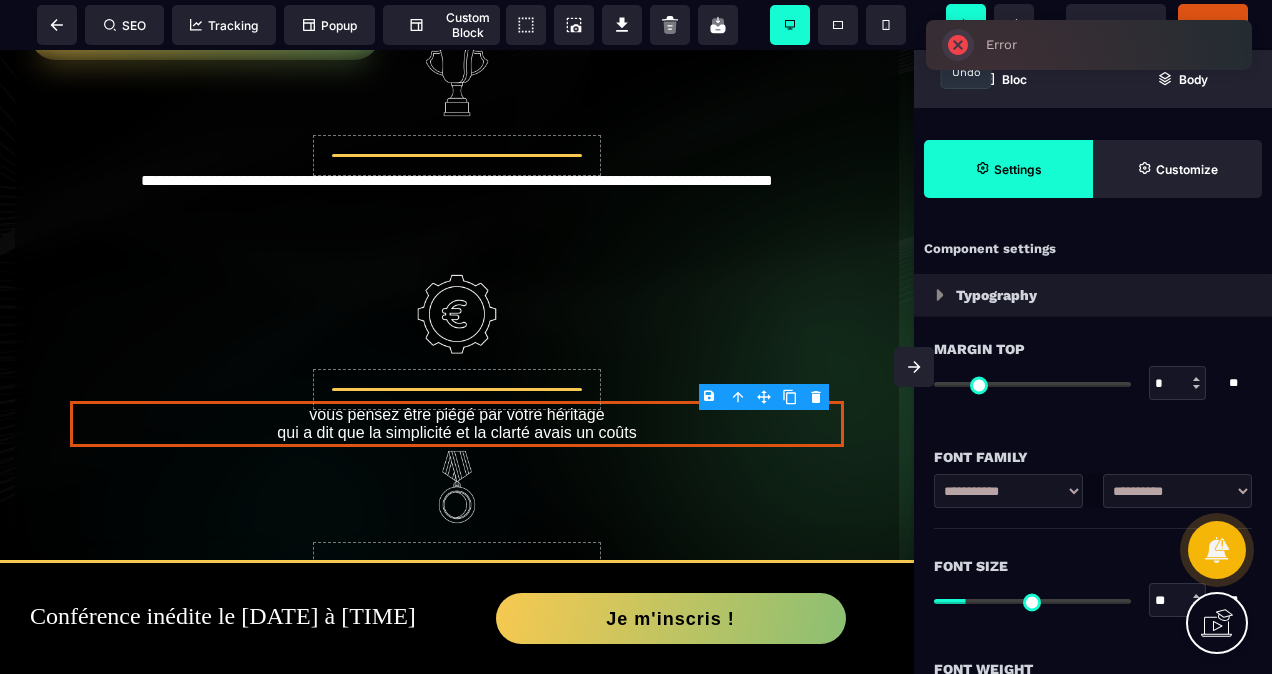 click on "Error  ×" at bounding box center [1089, 45] 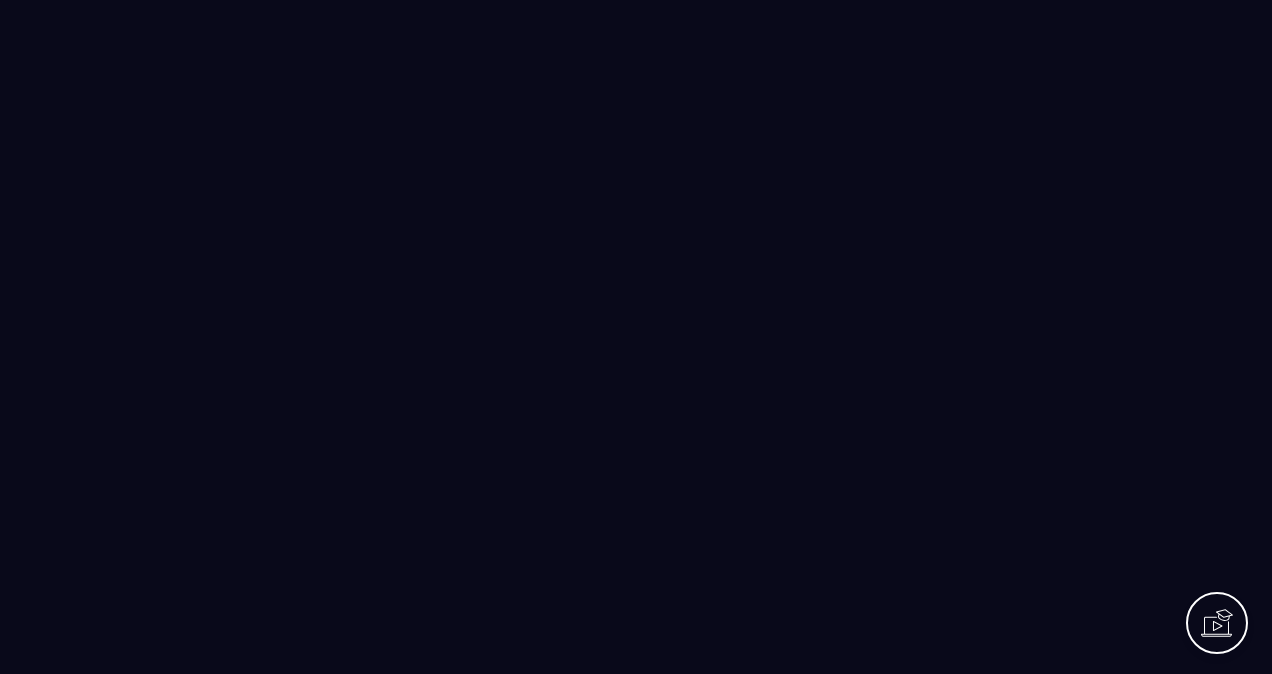 scroll, scrollTop: 0, scrollLeft: 0, axis: both 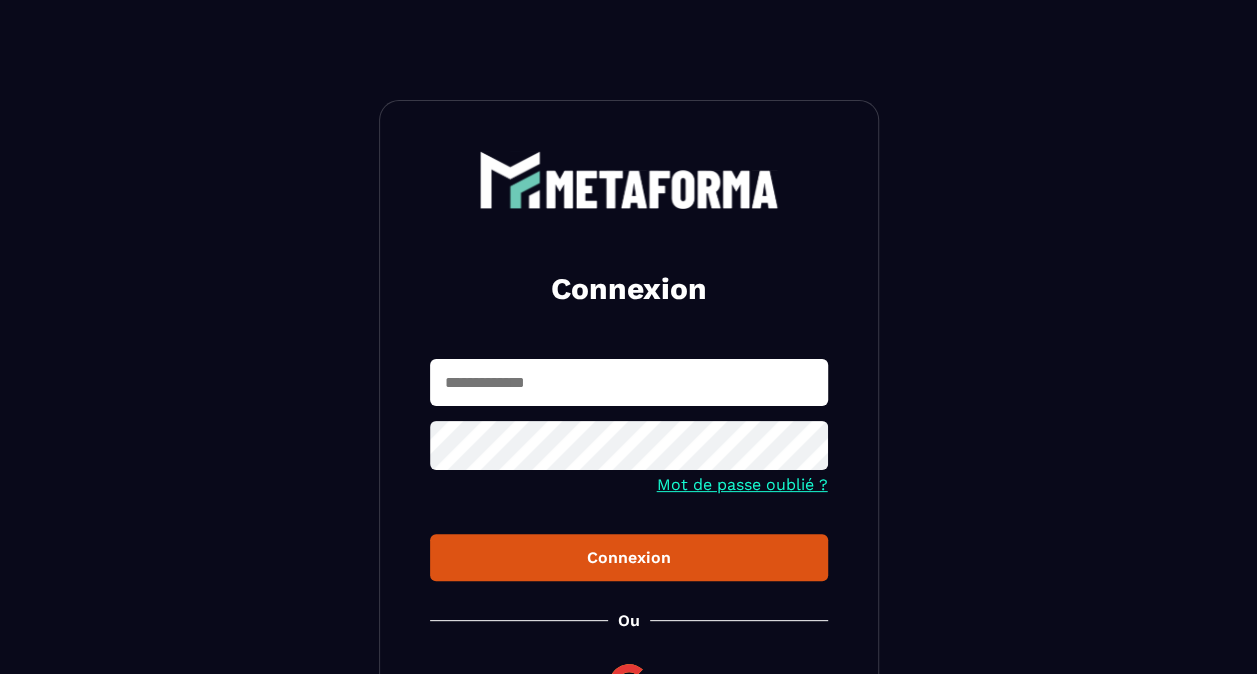 click at bounding box center [629, 382] 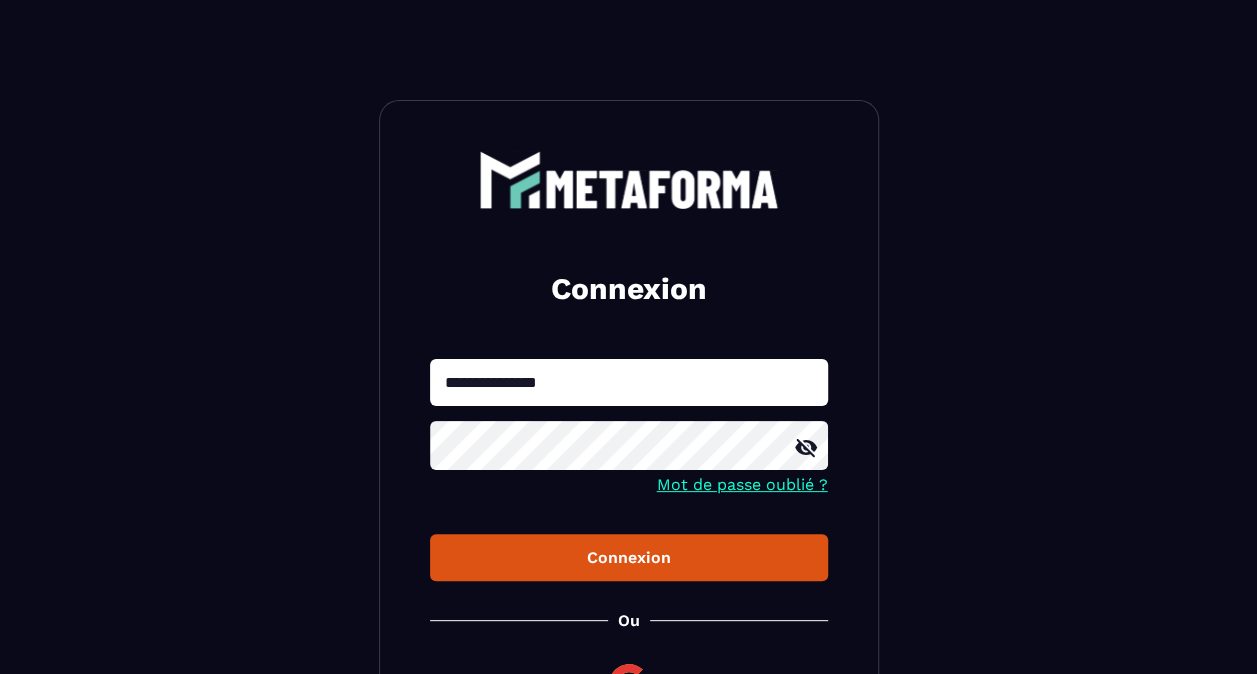 click on "Connexion" at bounding box center [629, 557] 